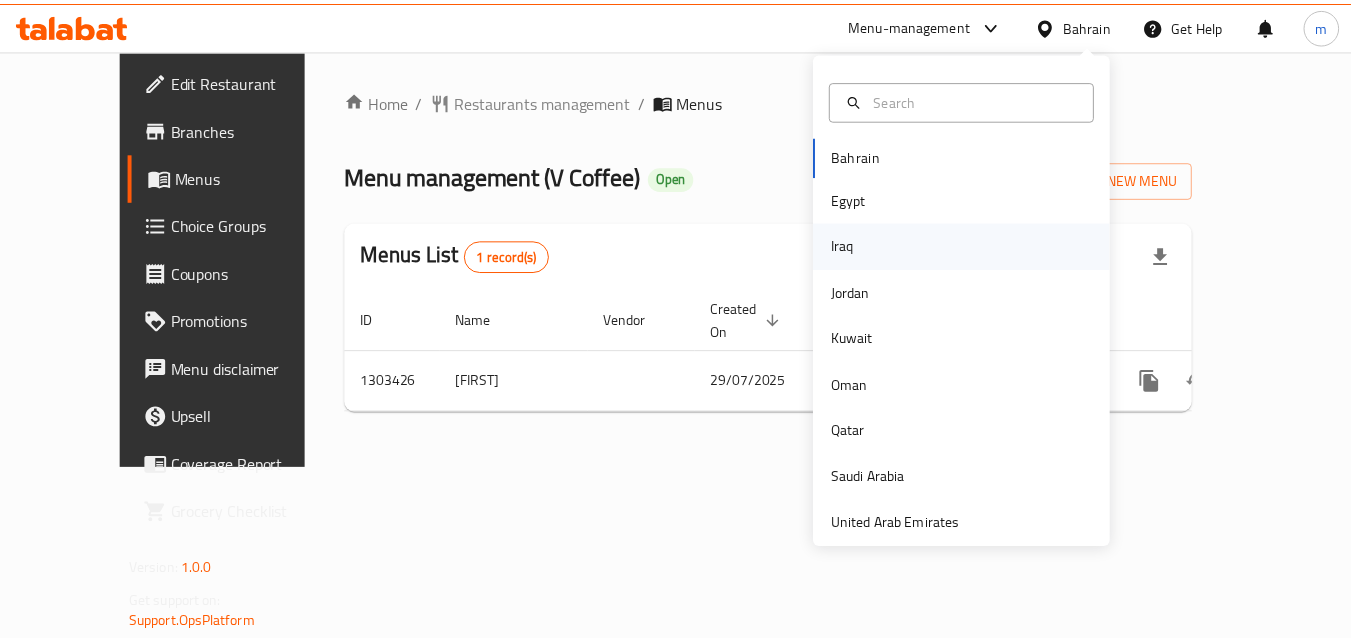 scroll, scrollTop: 0, scrollLeft: 0, axis: both 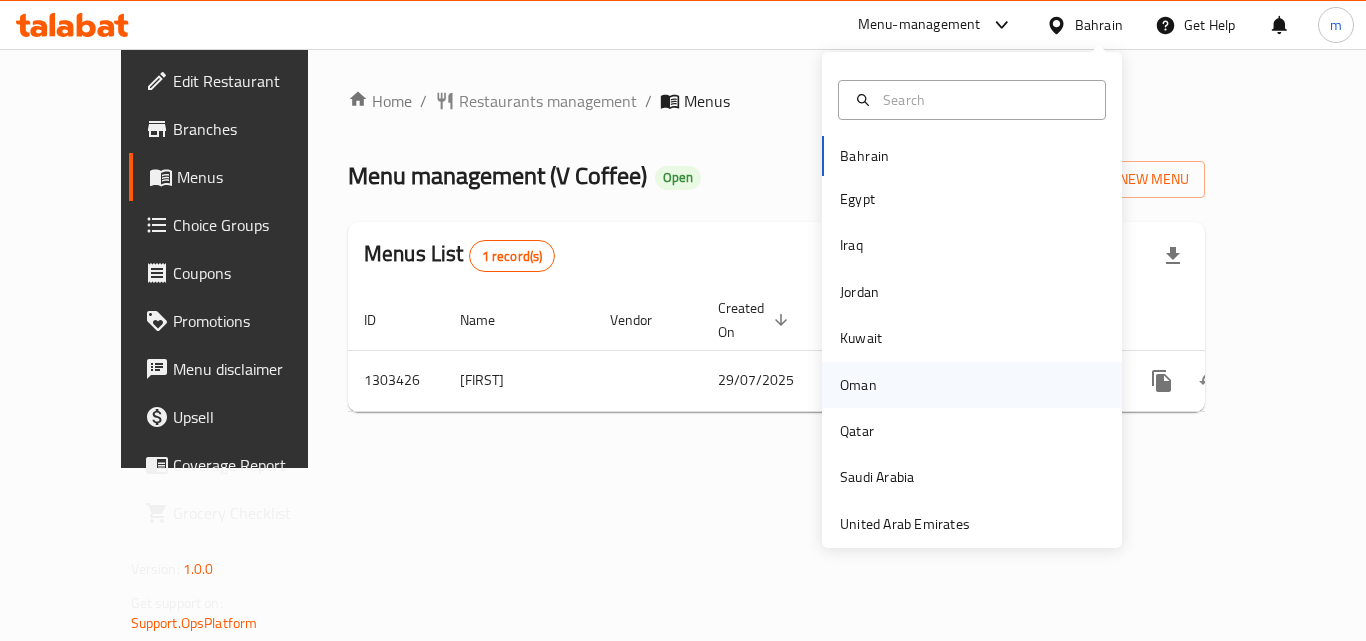 click on "Oman" at bounding box center [858, 385] 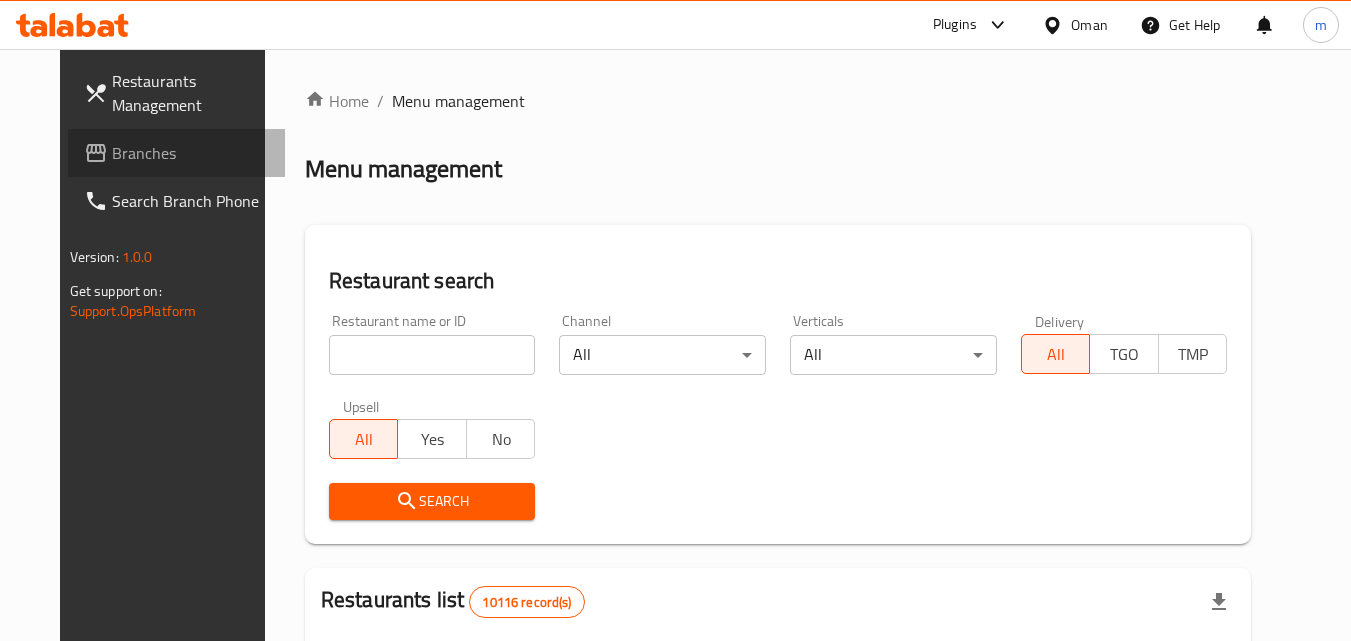 click on "Branches" at bounding box center (191, 153) 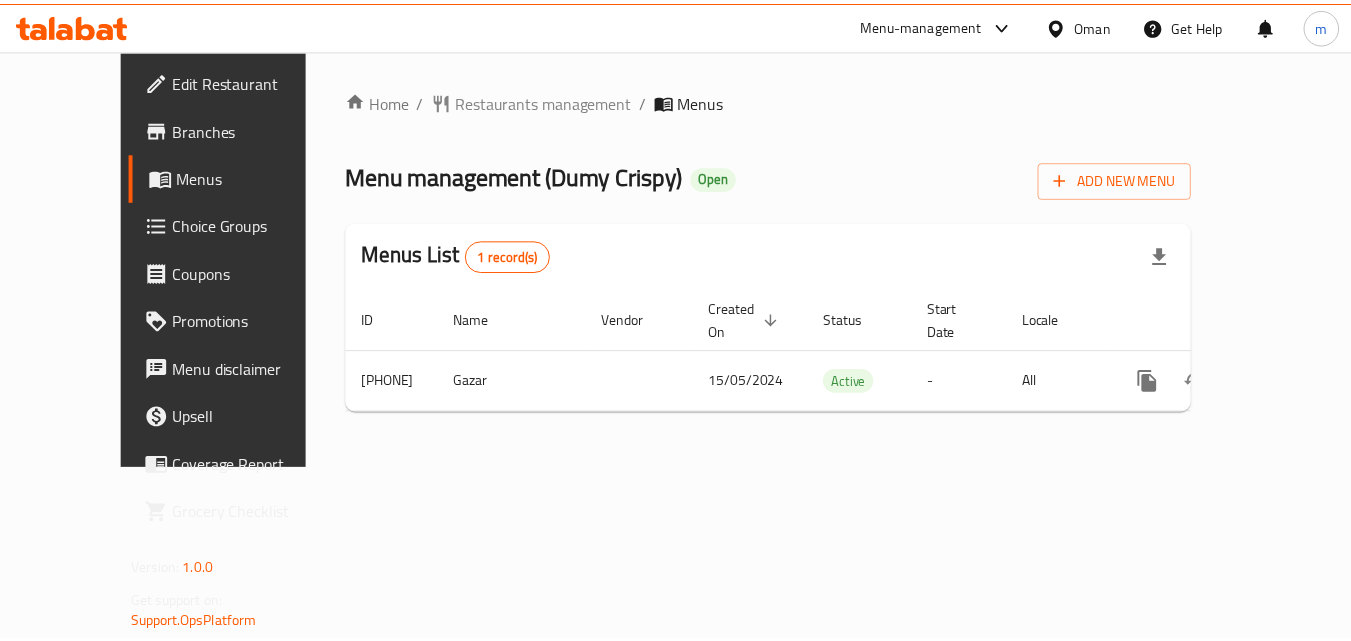 scroll, scrollTop: 0, scrollLeft: 0, axis: both 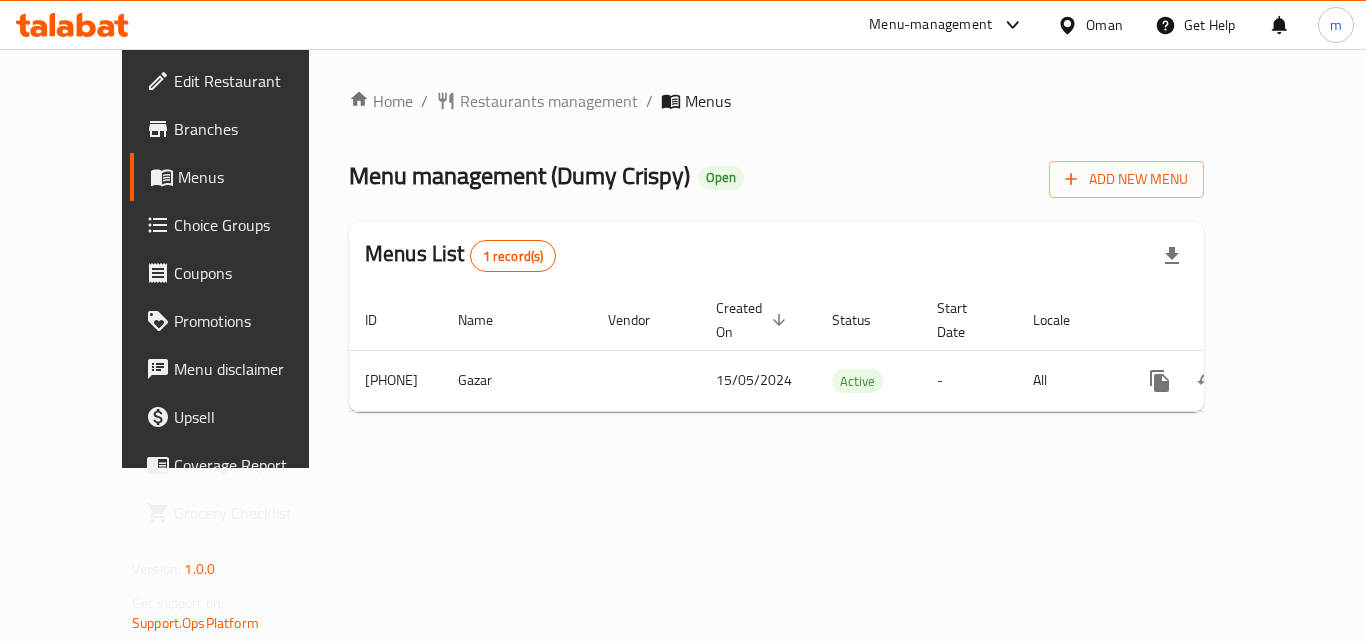 click 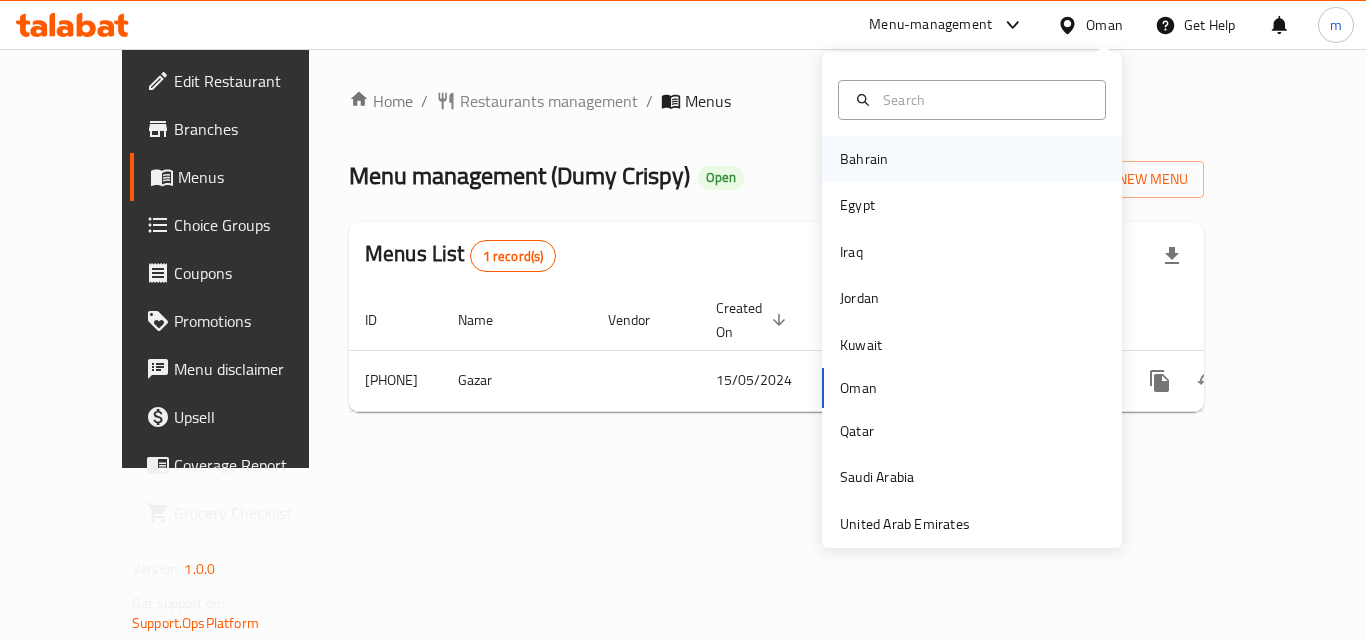 click on "Bahrain" at bounding box center (864, 159) 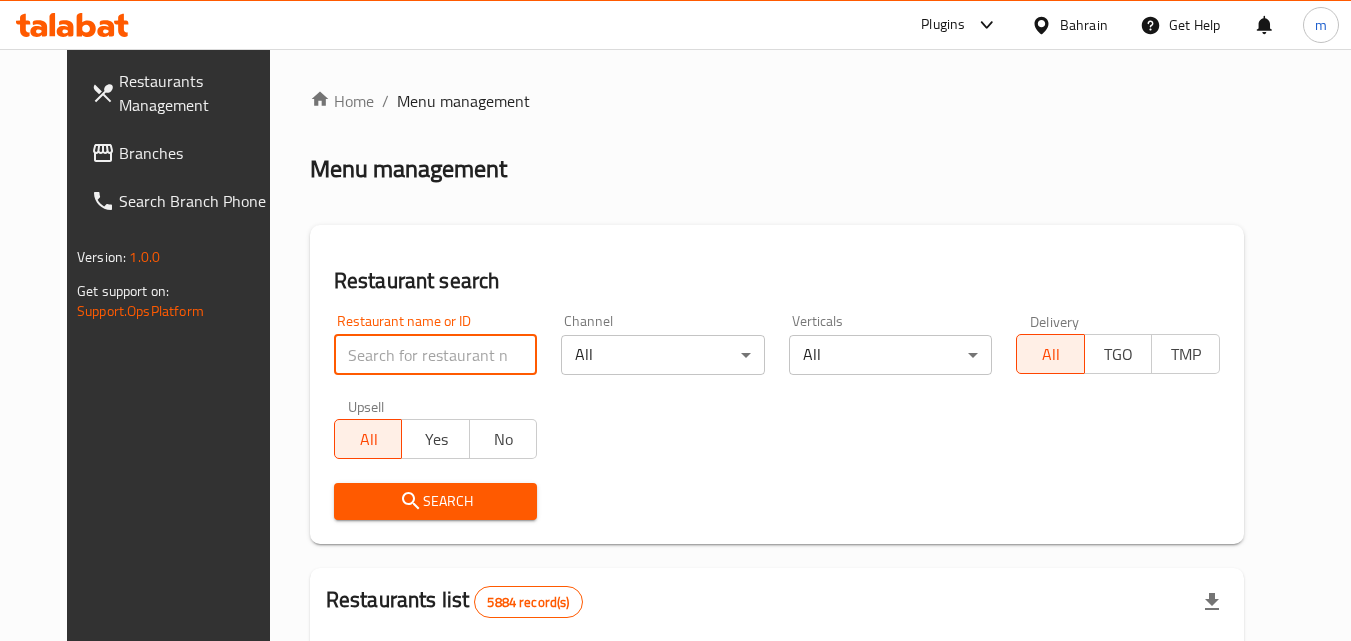 click at bounding box center (436, 355) 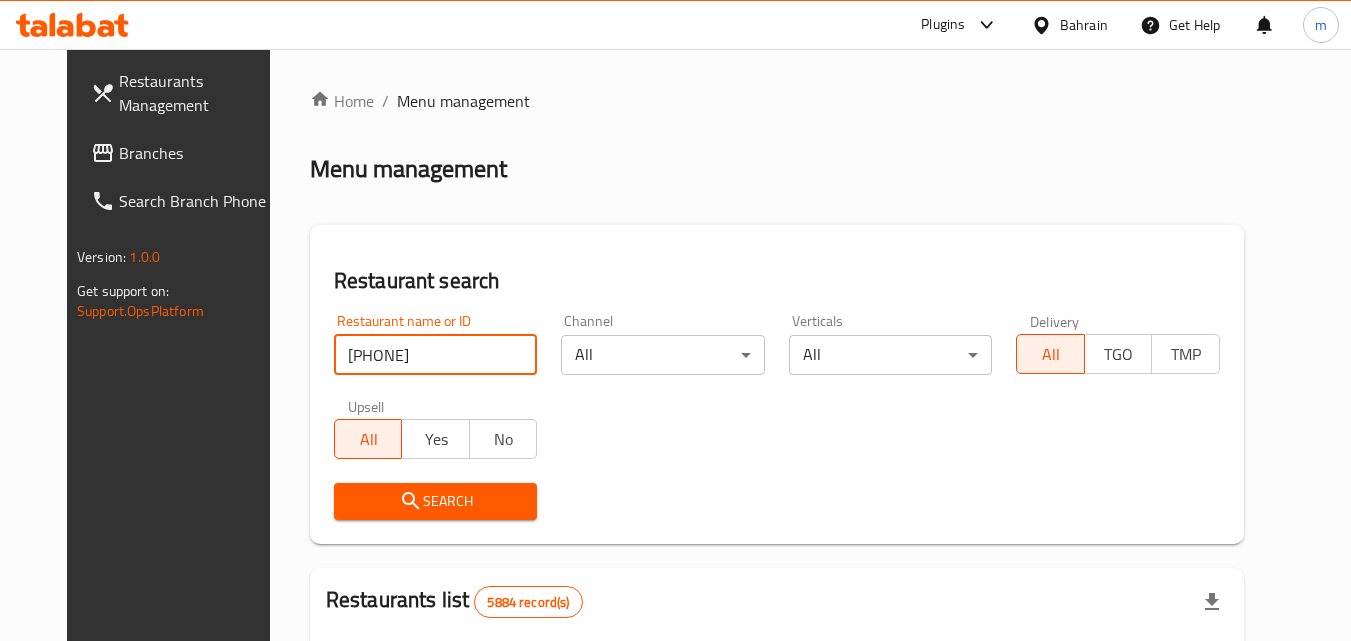 type on "772666" 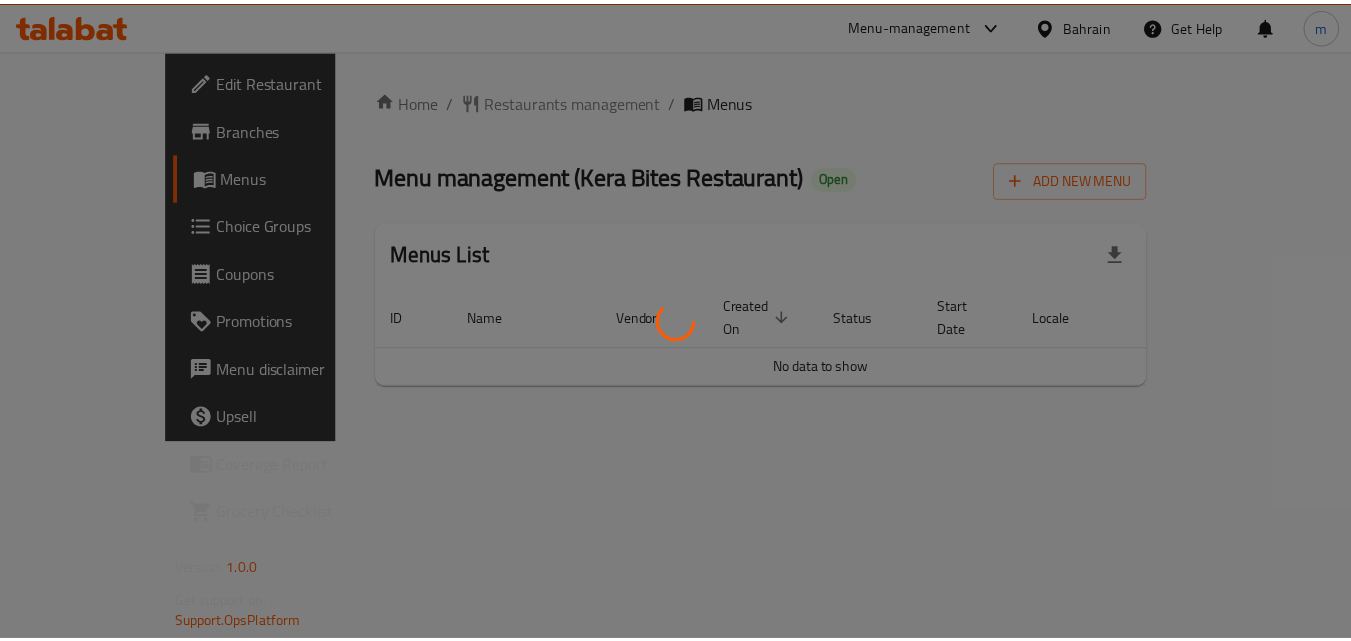 scroll, scrollTop: 0, scrollLeft: 0, axis: both 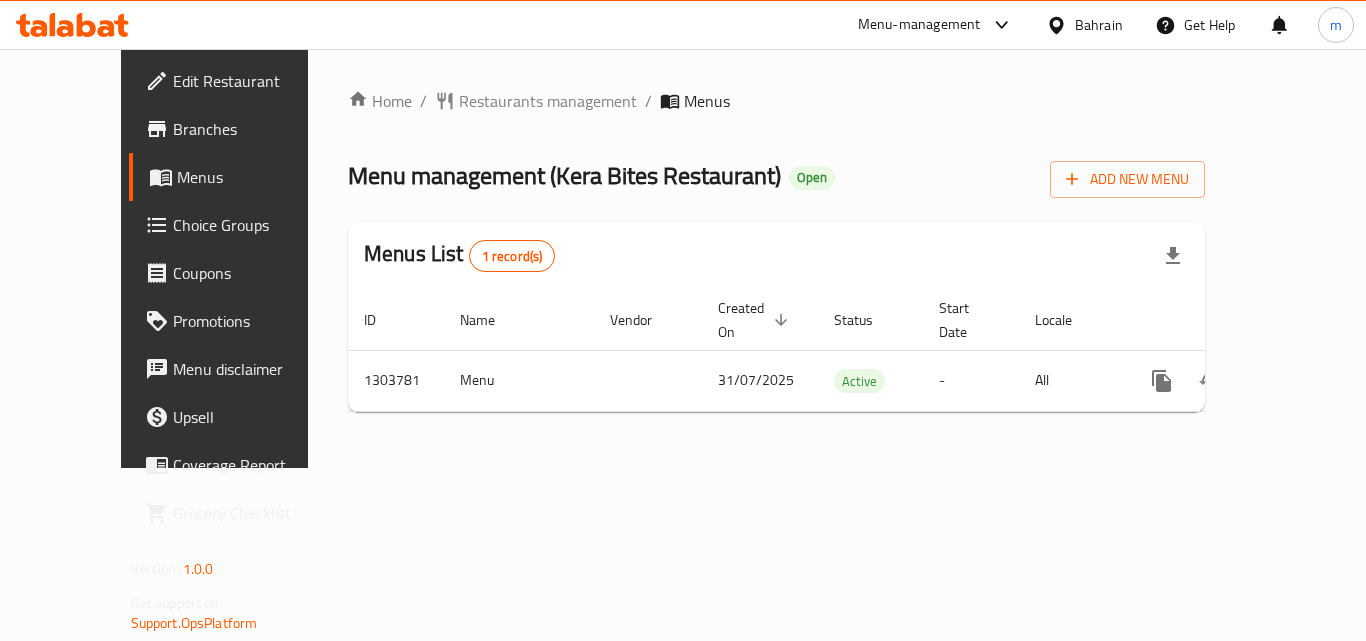 click at bounding box center [1060, 25] 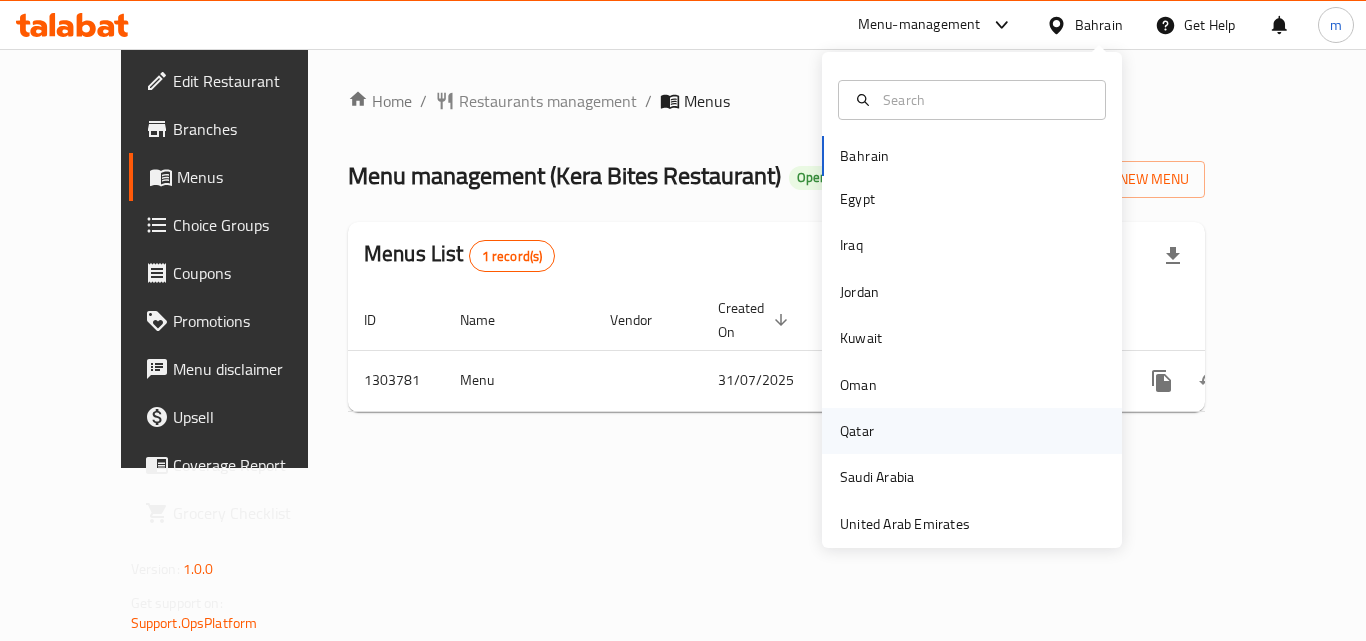 click on "Qatar" at bounding box center [857, 431] 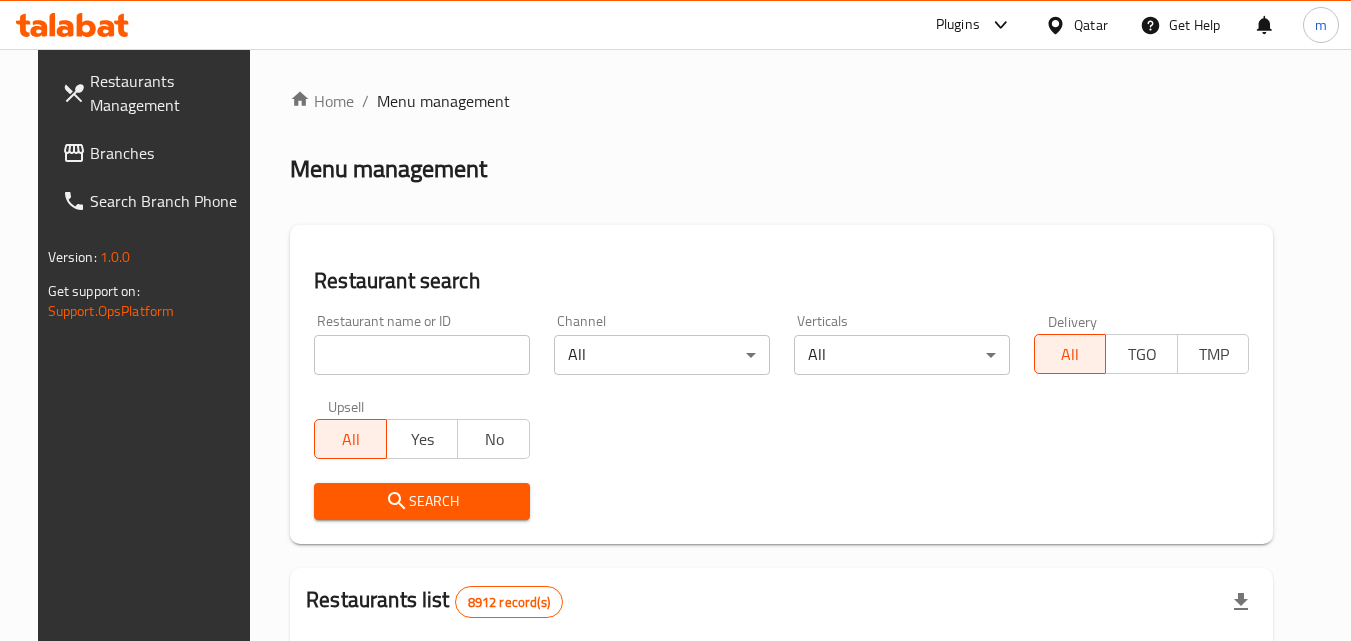 click on "Branches" at bounding box center [169, 153] 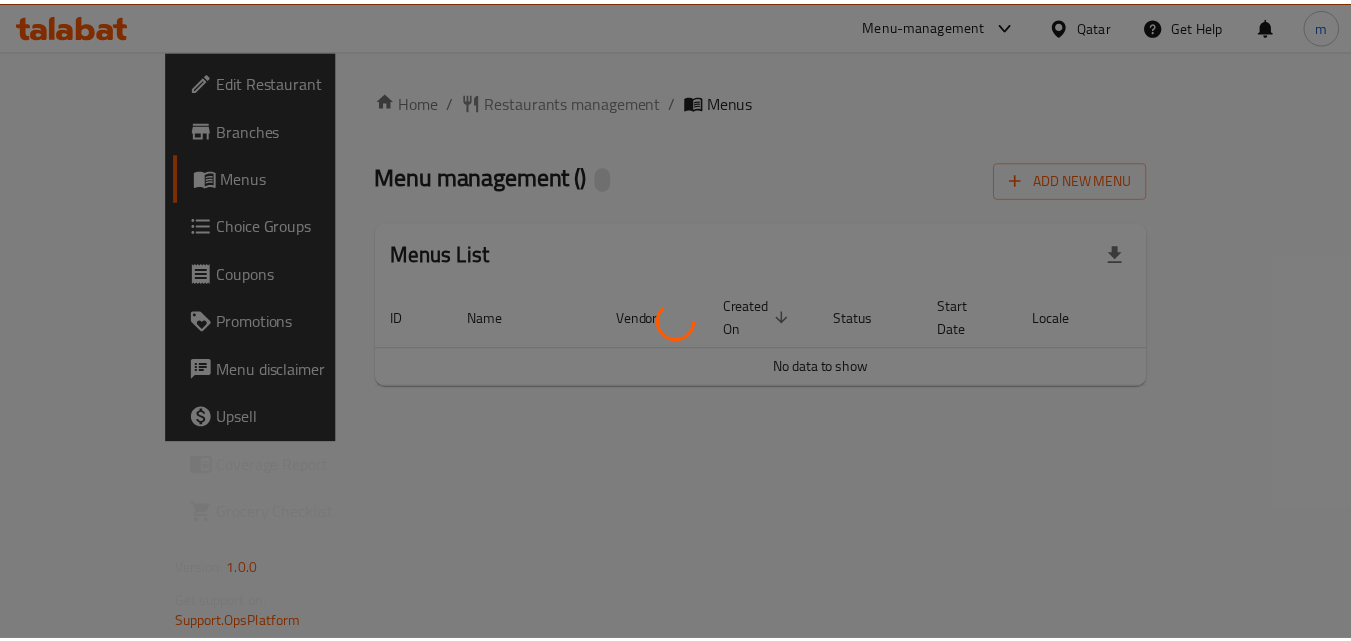 scroll, scrollTop: 0, scrollLeft: 0, axis: both 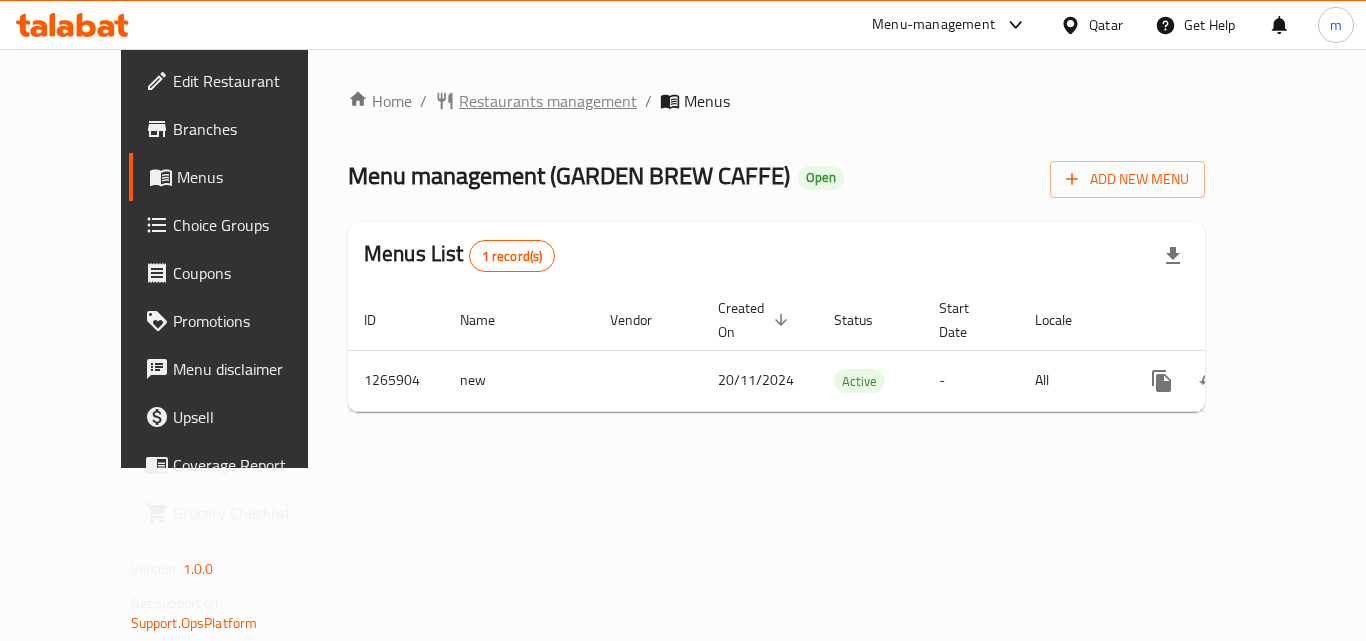 click on "Restaurants management" at bounding box center (548, 101) 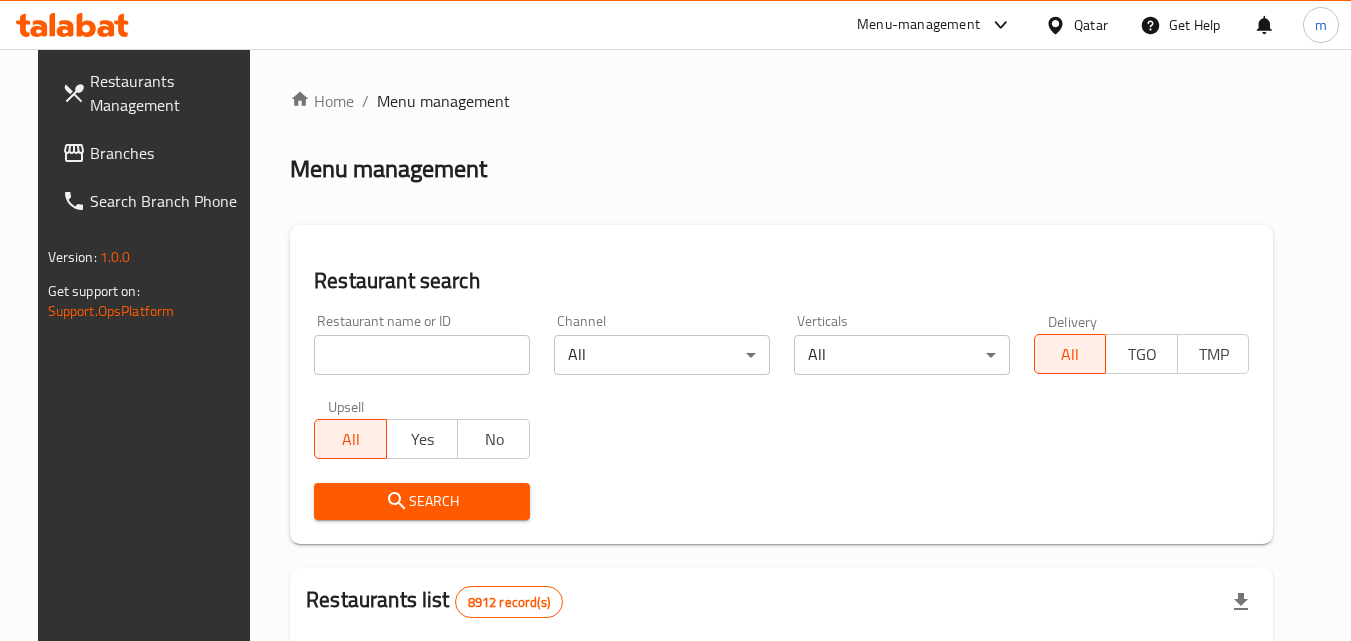 click on "Qatar" at bounding box center [1091, 25] 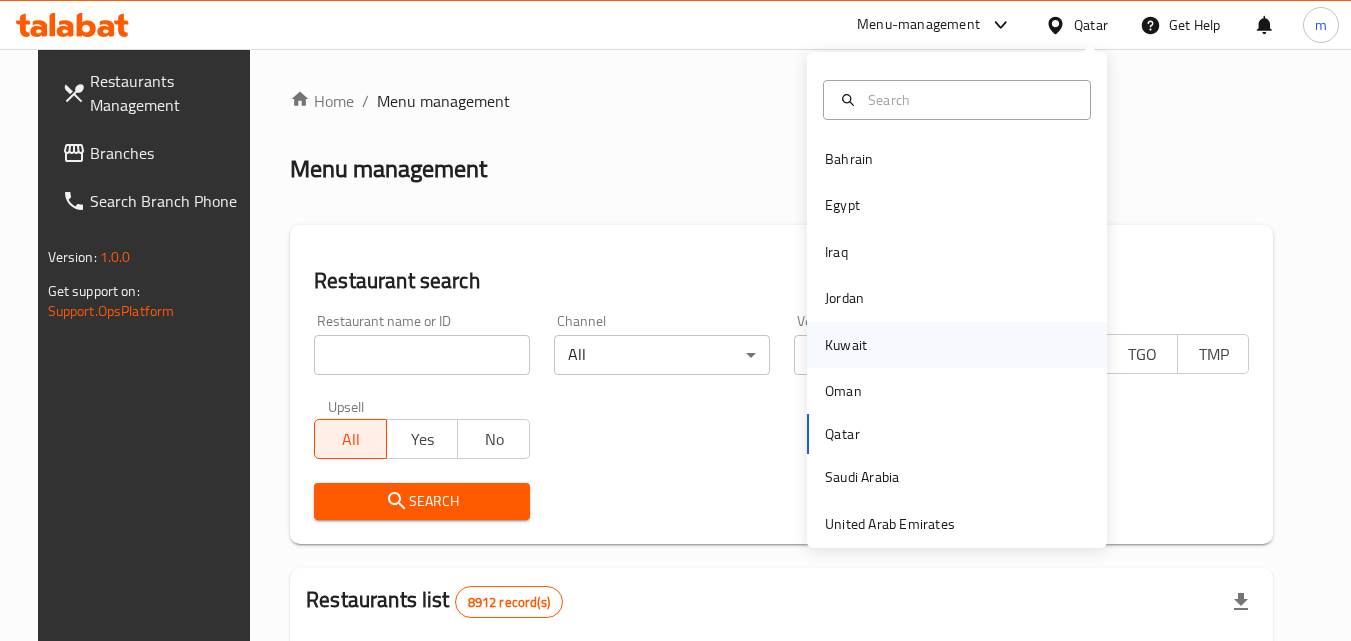 click on "Kuwait" at bounding box center (846, 345) 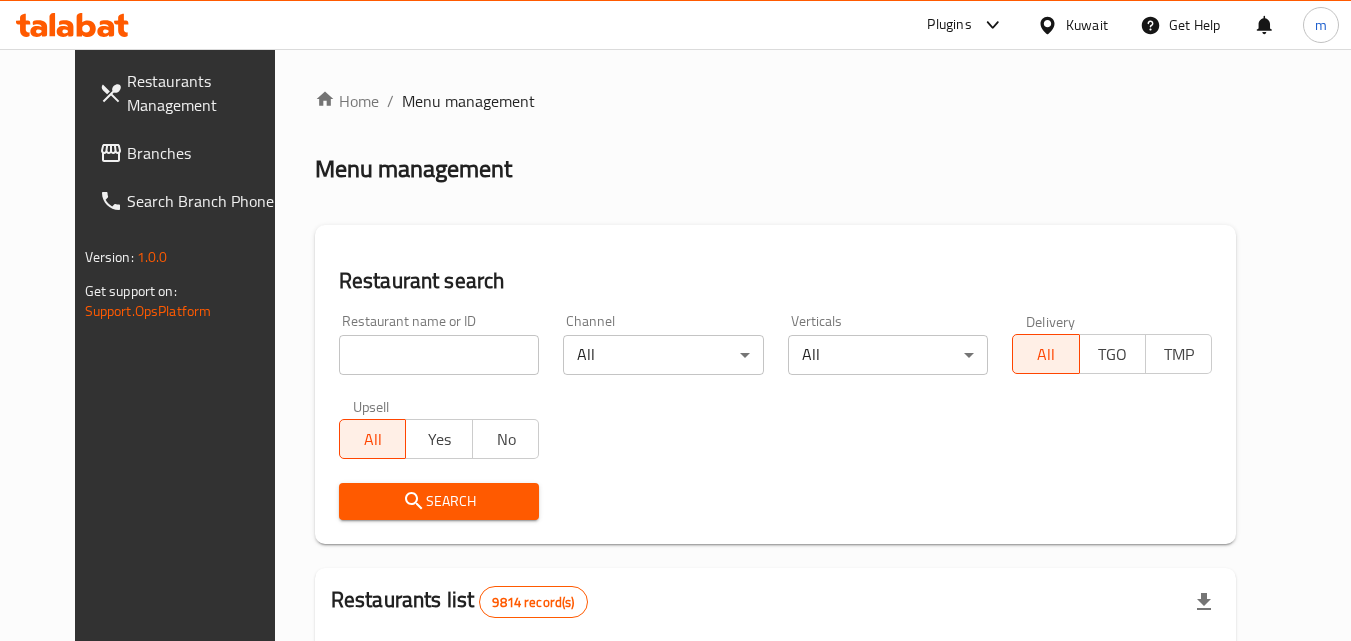 click on "Branches" at bounding box center [206, 153] 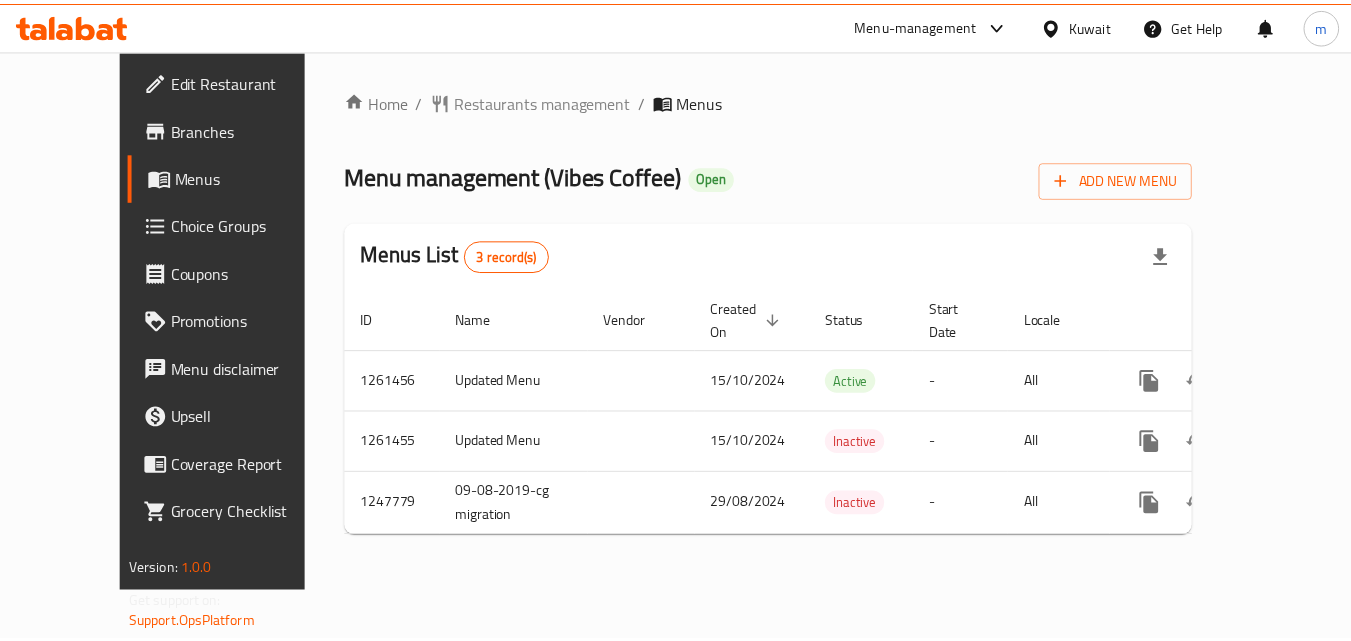 scroll, scrollTop: 0, scrollLeft: 0, axis: both 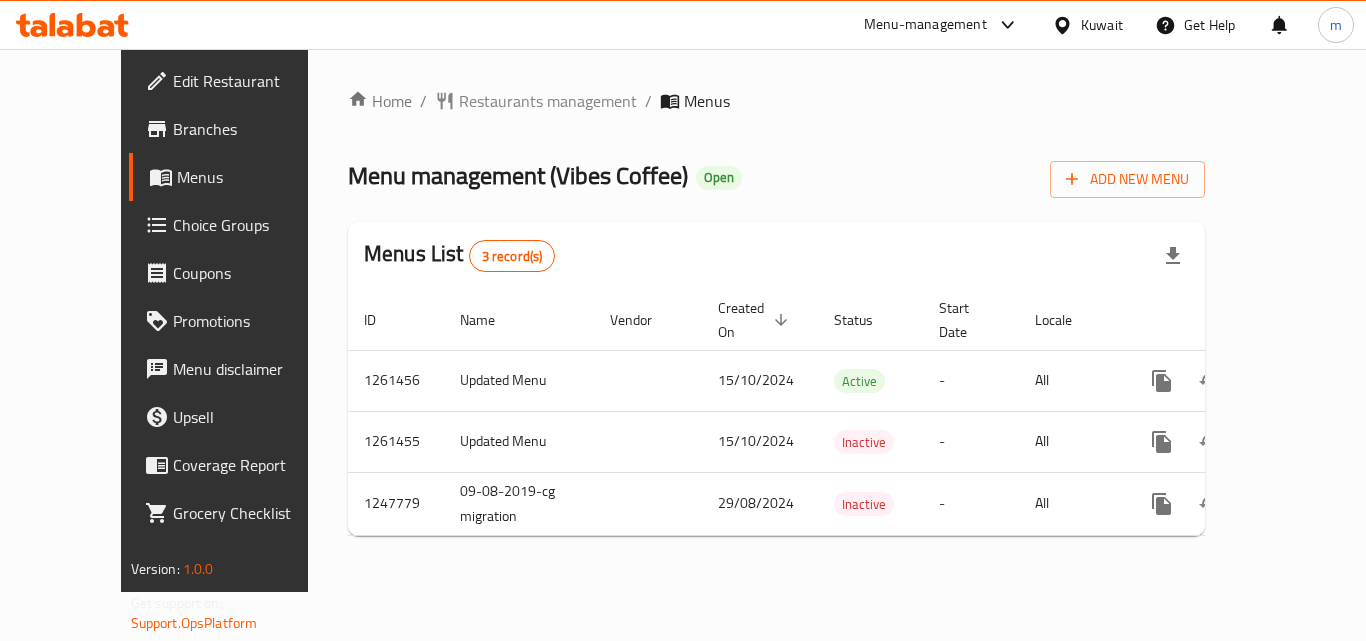 click on "Kuwait" at bounding box center (1102, 25) 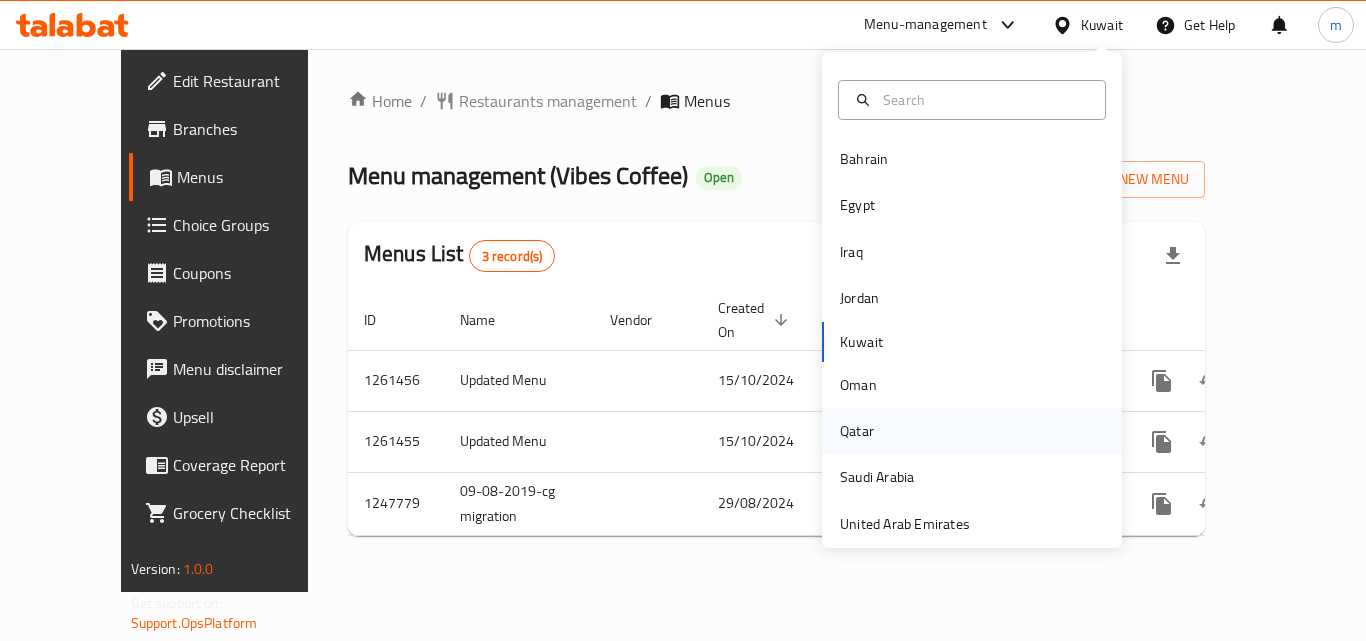 click on "Qatar" at bounding box center (972, 431) 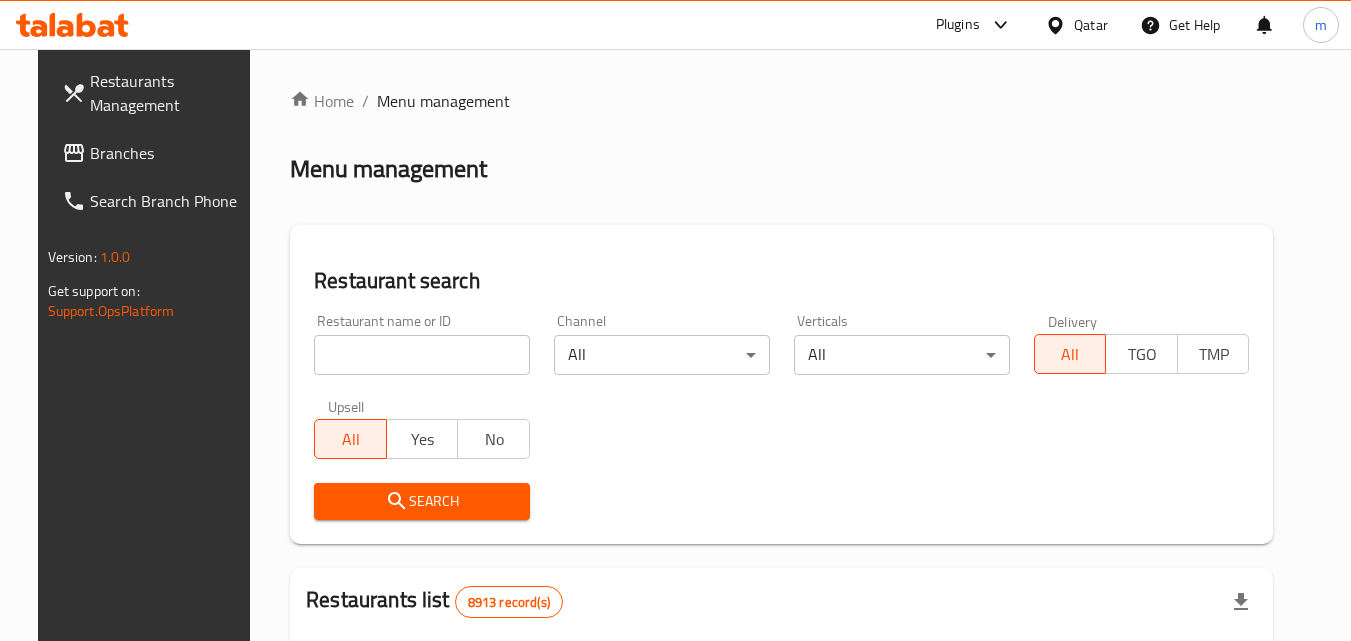 click on "Branches" at bounding box center [169, 153] 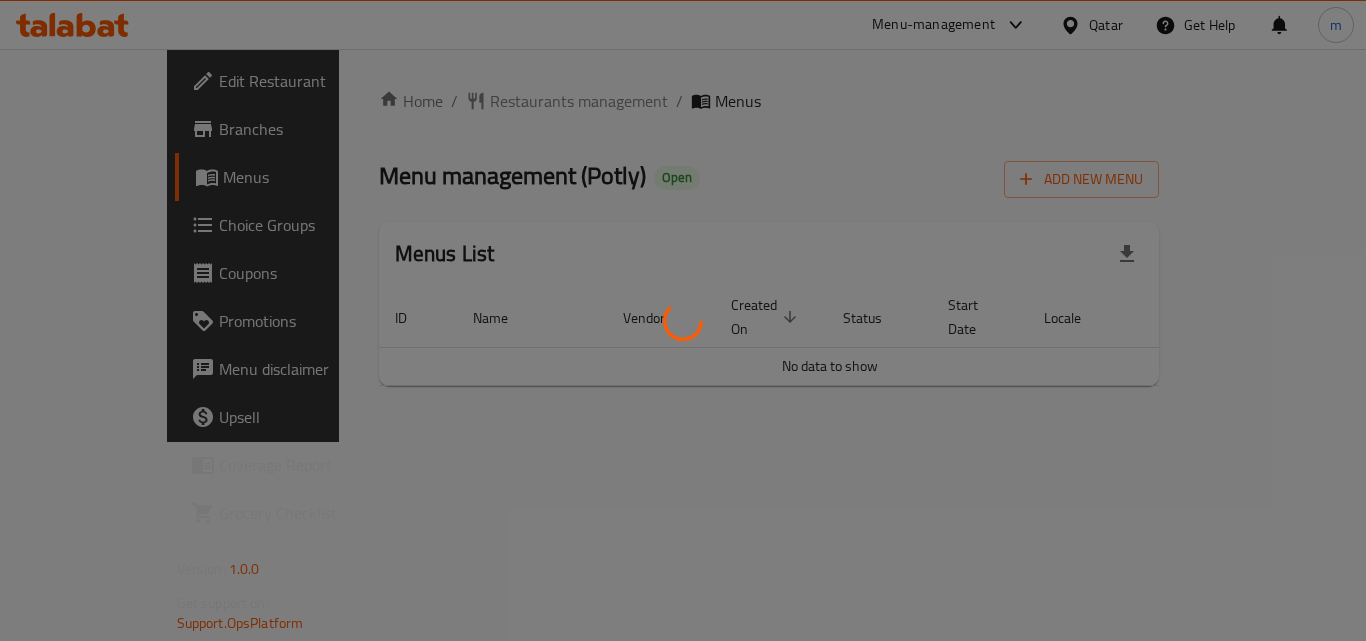 scroll, scrollTop: 0, scrollLeft: 0, axis: both 